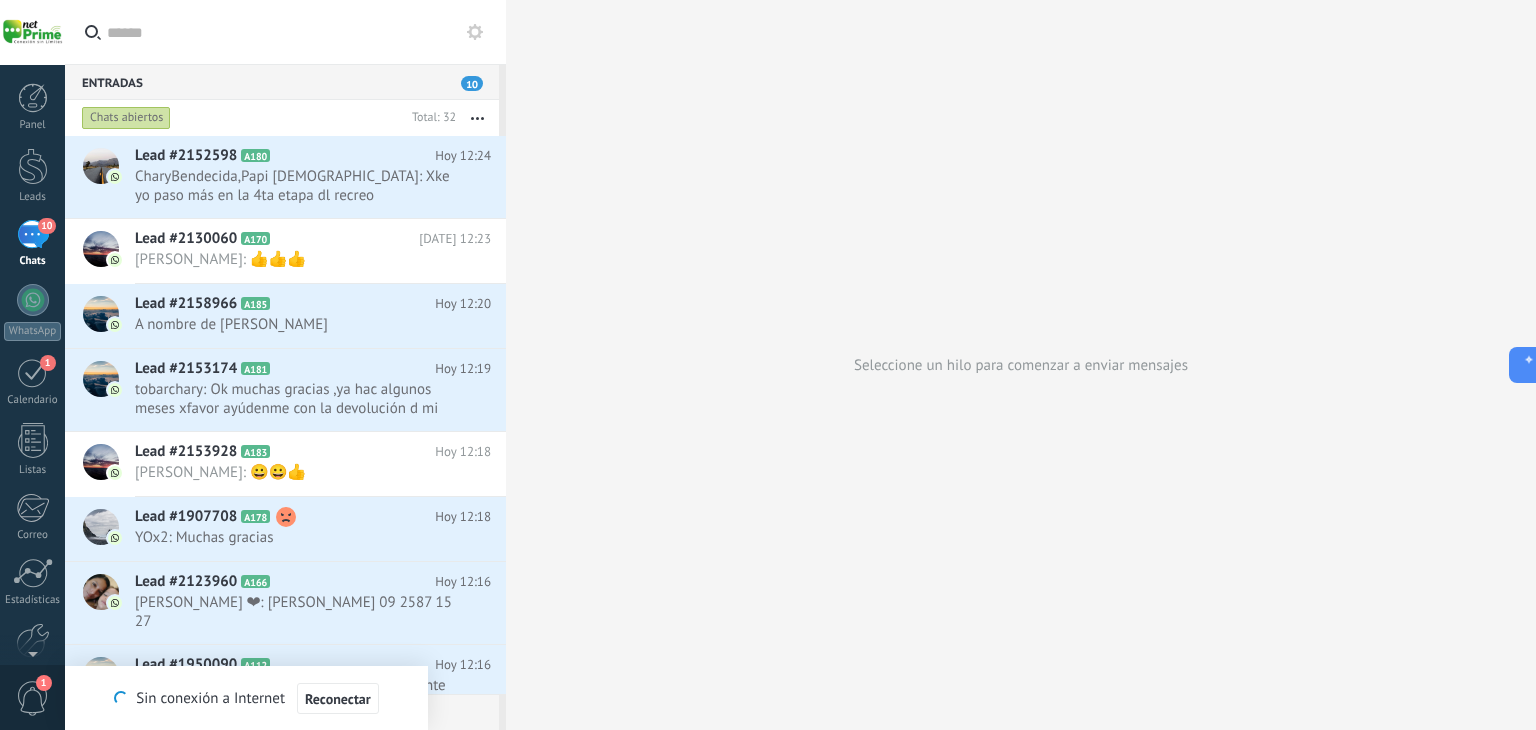 scroll, scrollTop: 0, scrollLeft: 0, axis: both 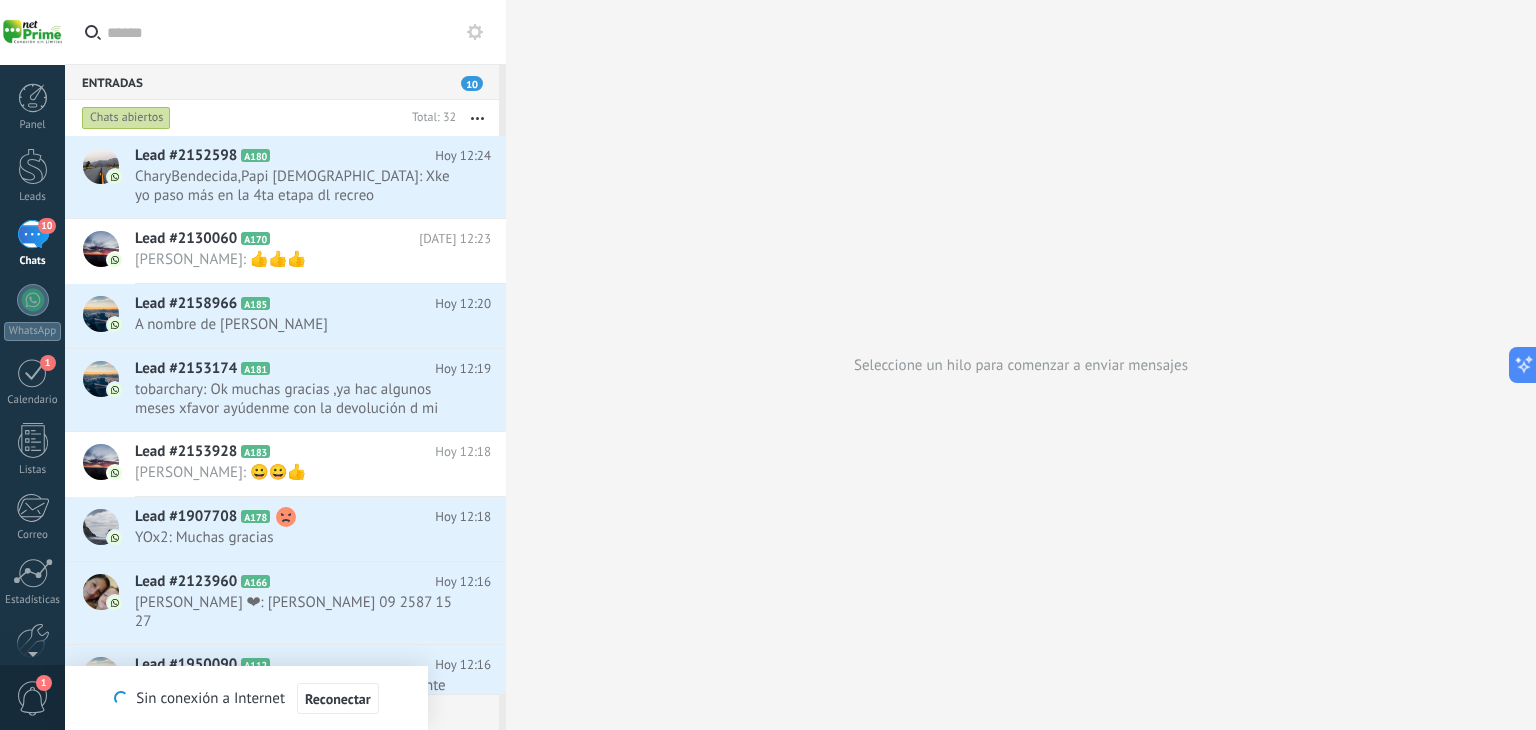 click at bounding box center (477, 118) 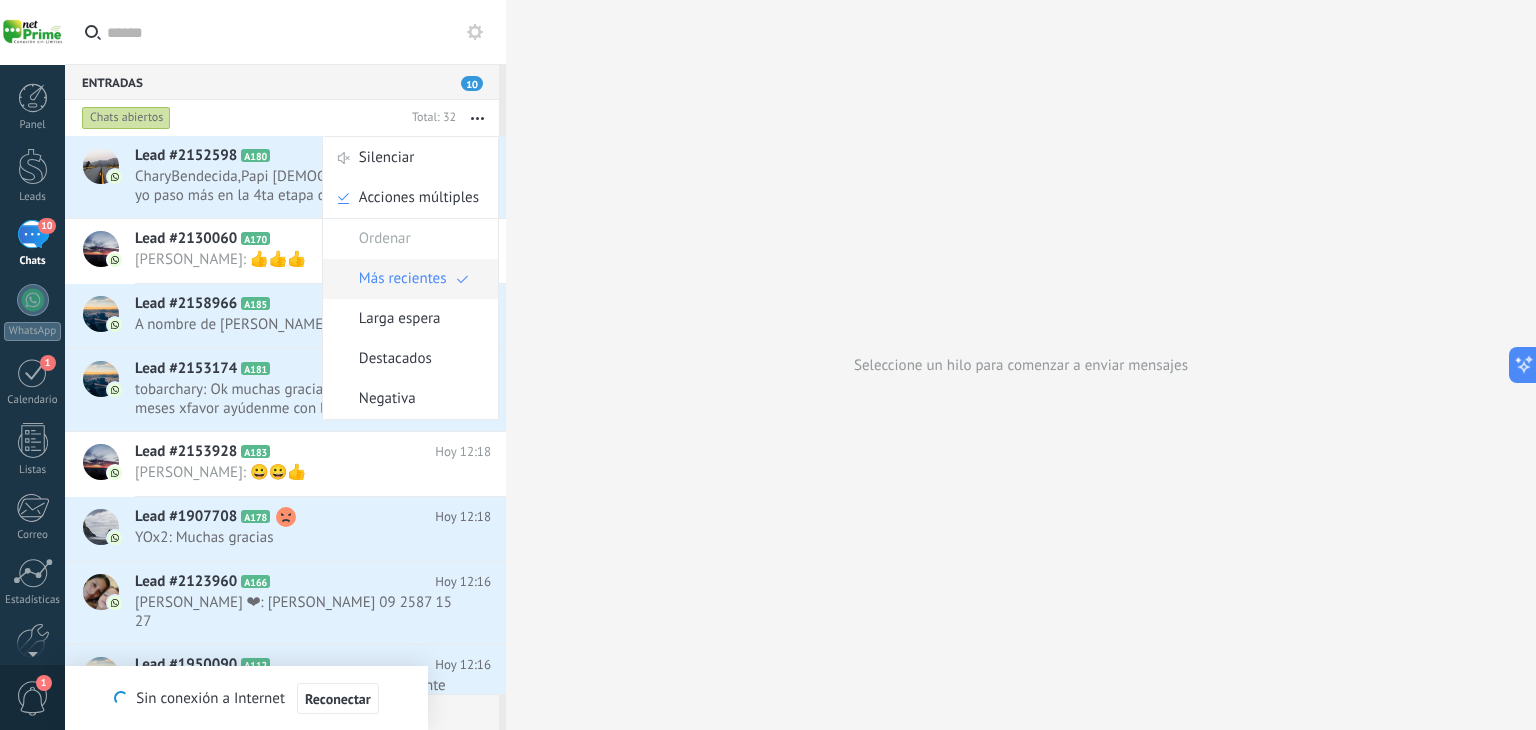 click on "Más recientes" at bounding box center [403, 279] 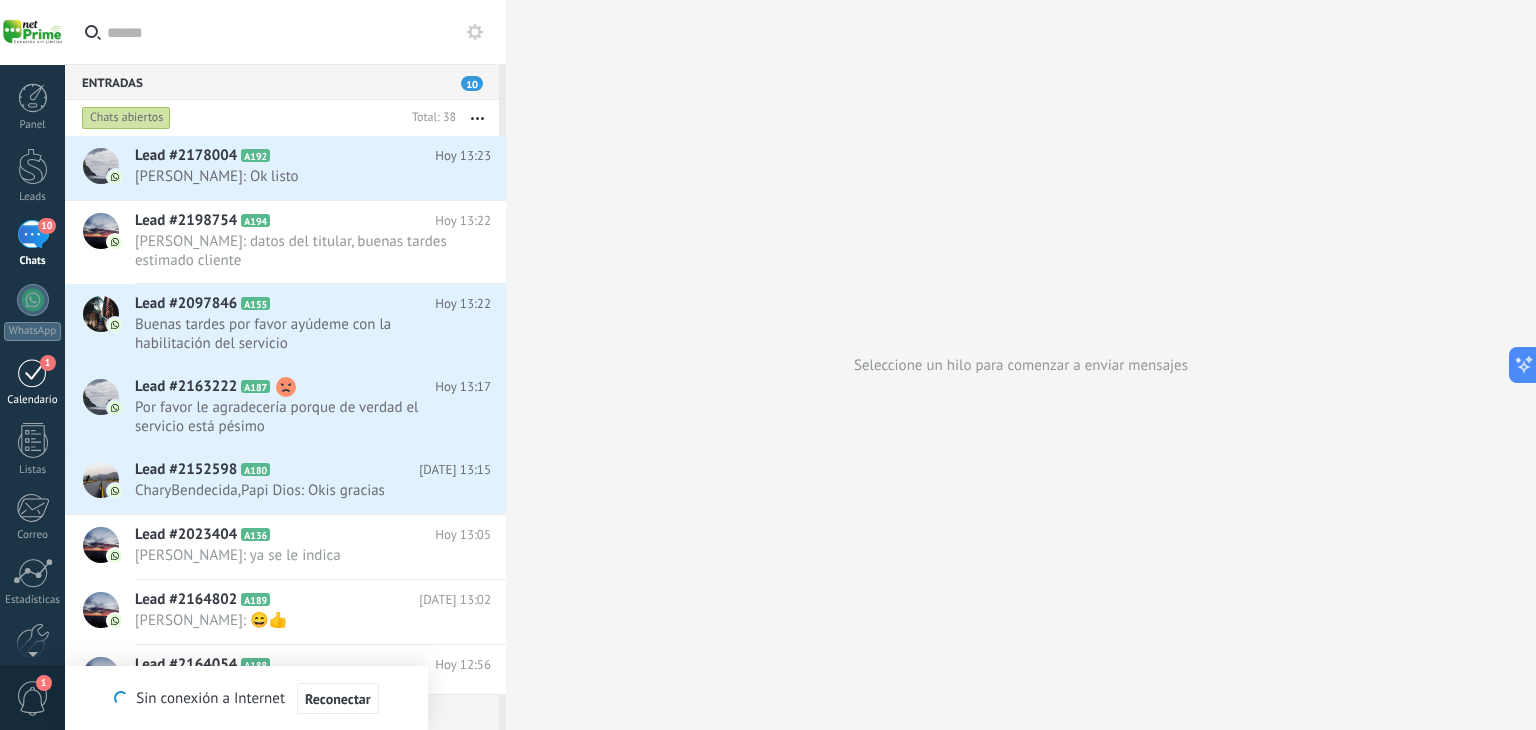 click on "1" at bounding box center (33, 372) 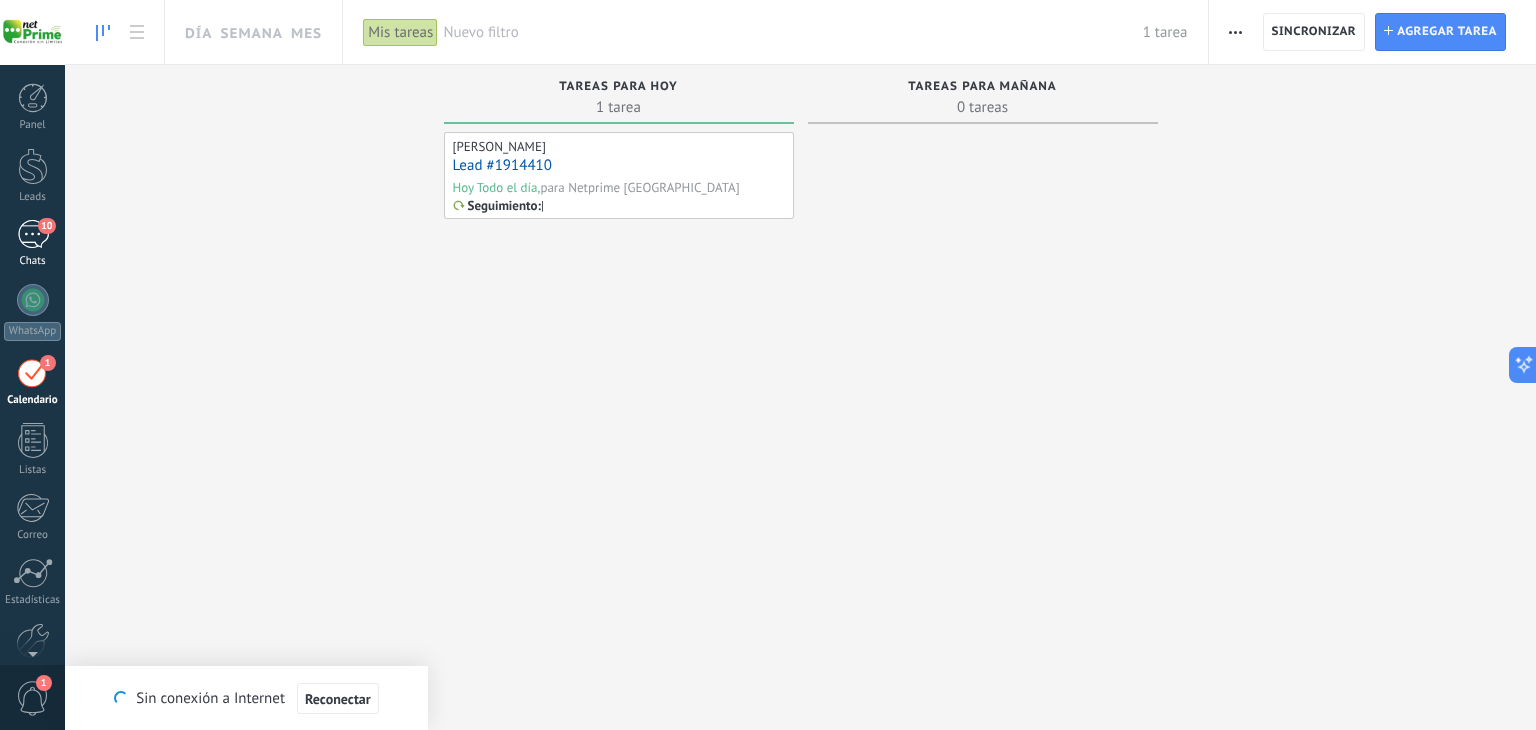 click on "10" at bounding box center (33, 234) 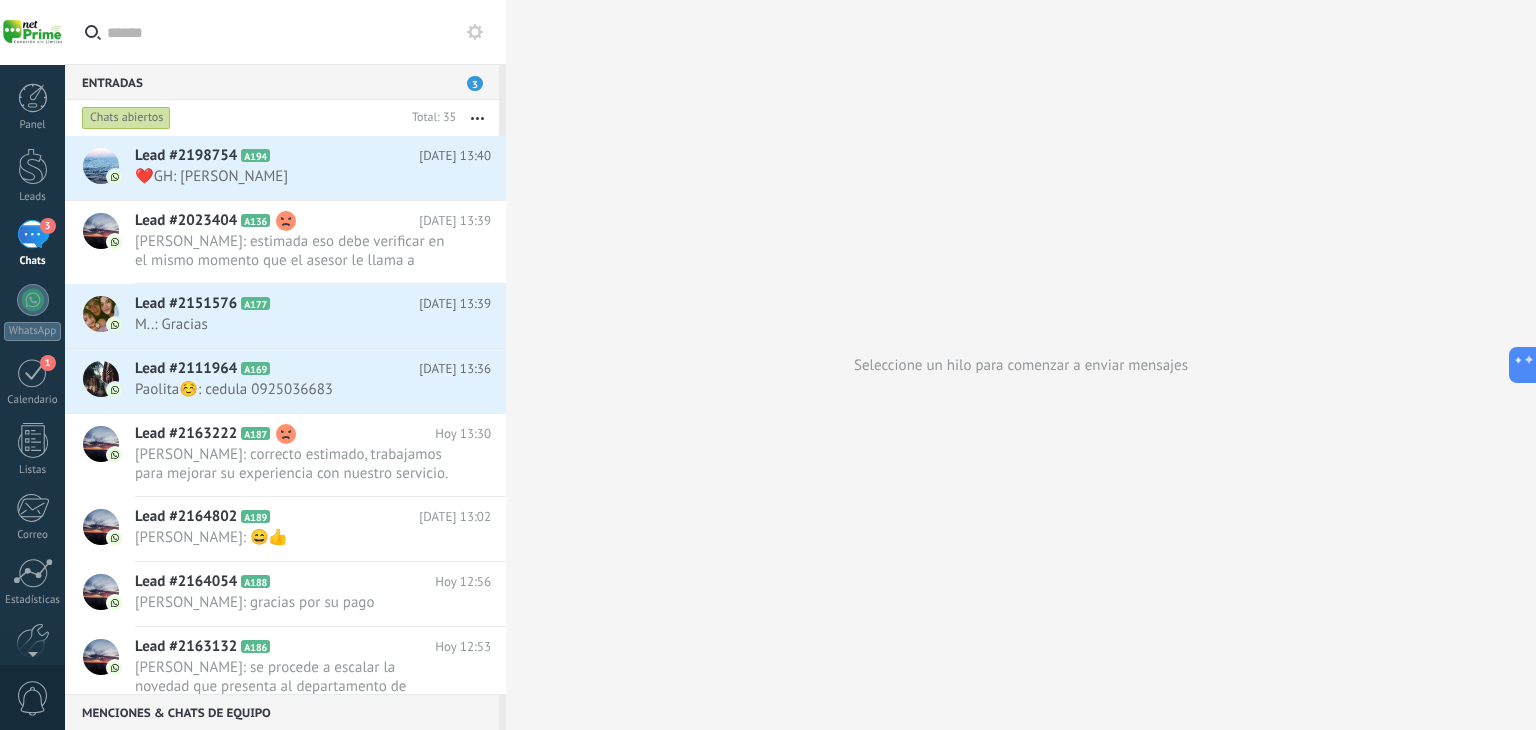 click 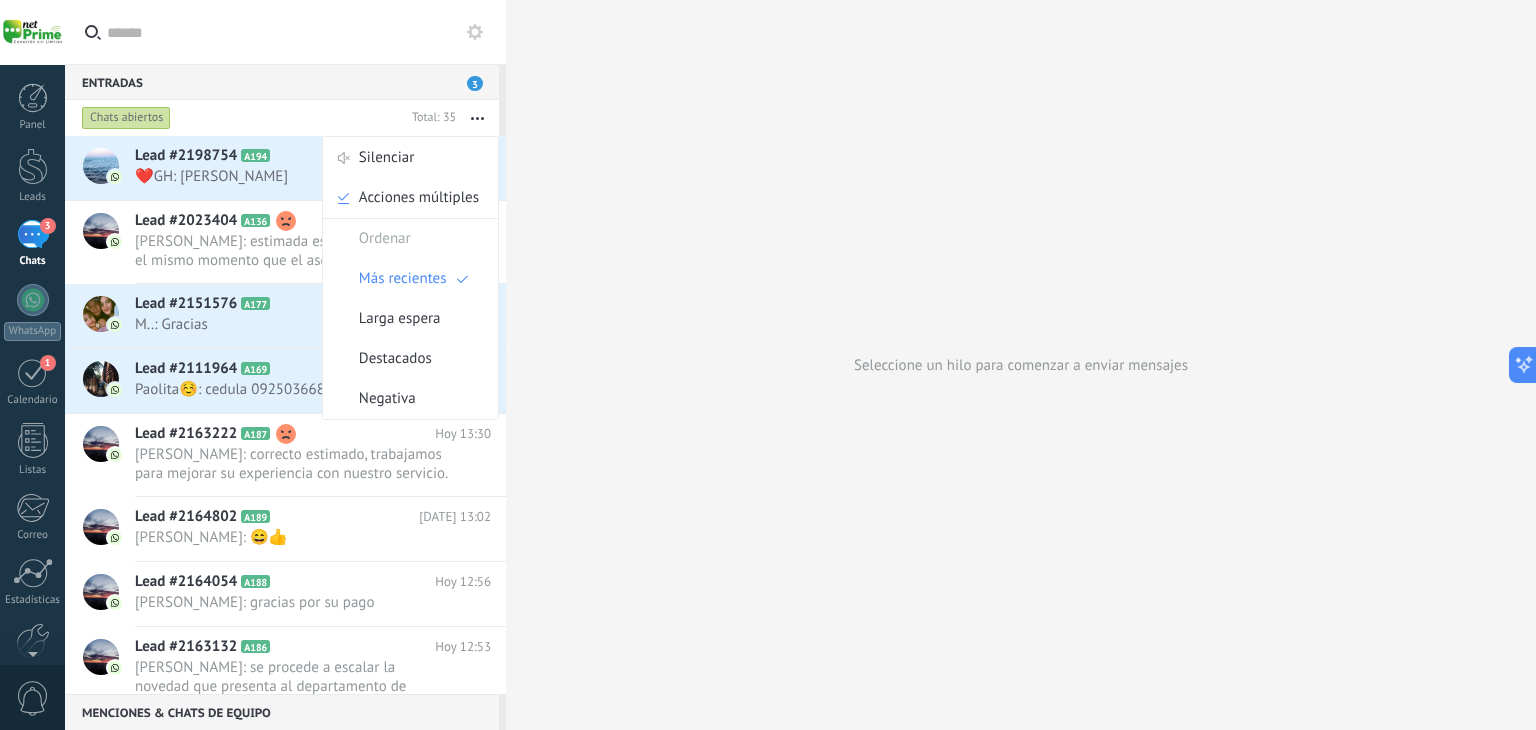 click on "Seleccione un hilo para comenzar a enviar mensajes" at bounding box center (1021, 365) 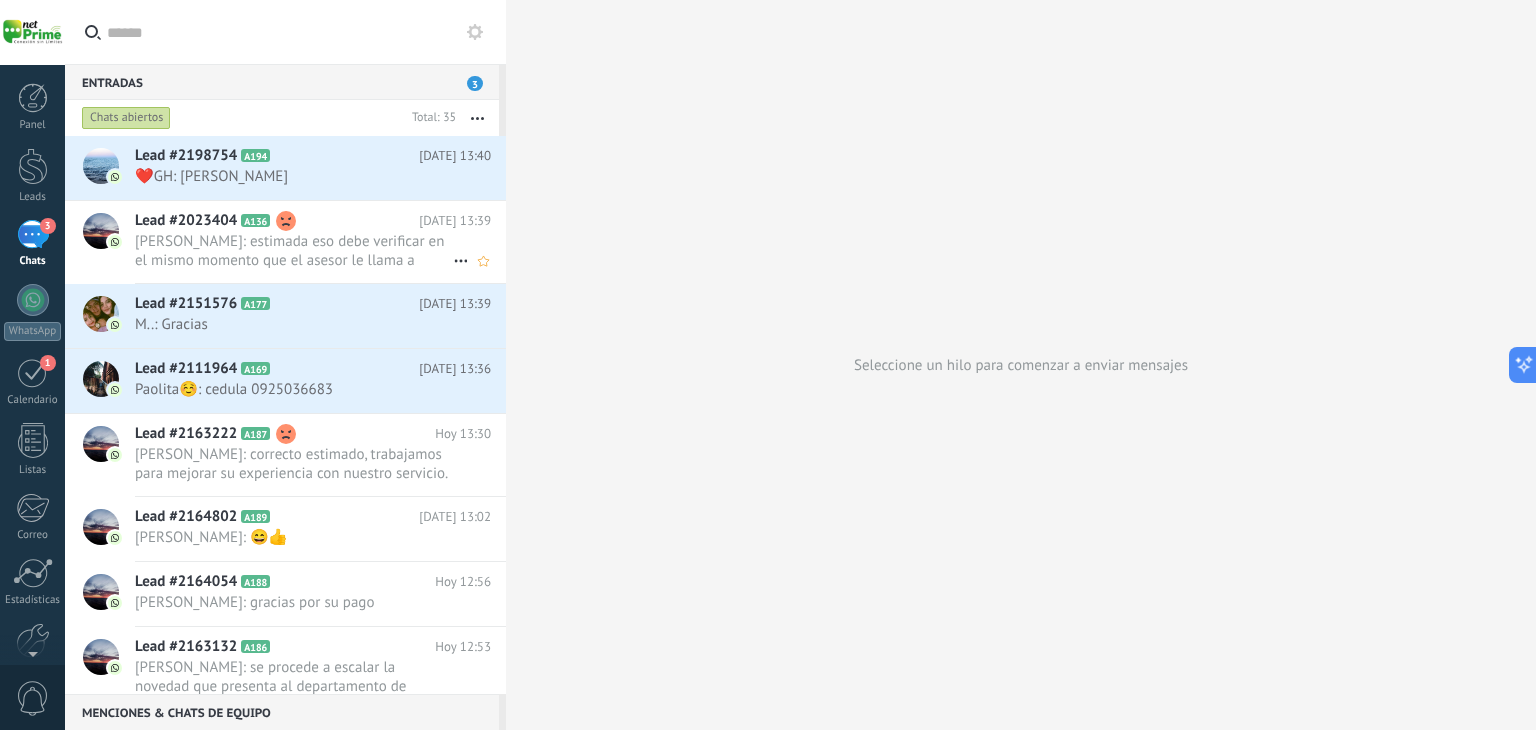 click on "[PERSON_NAME]: estimada eso debe verificar en el mismo momento que el asesor le llama a realizar el cambio por favor, ya se l..." at bounding box center (294, 251) 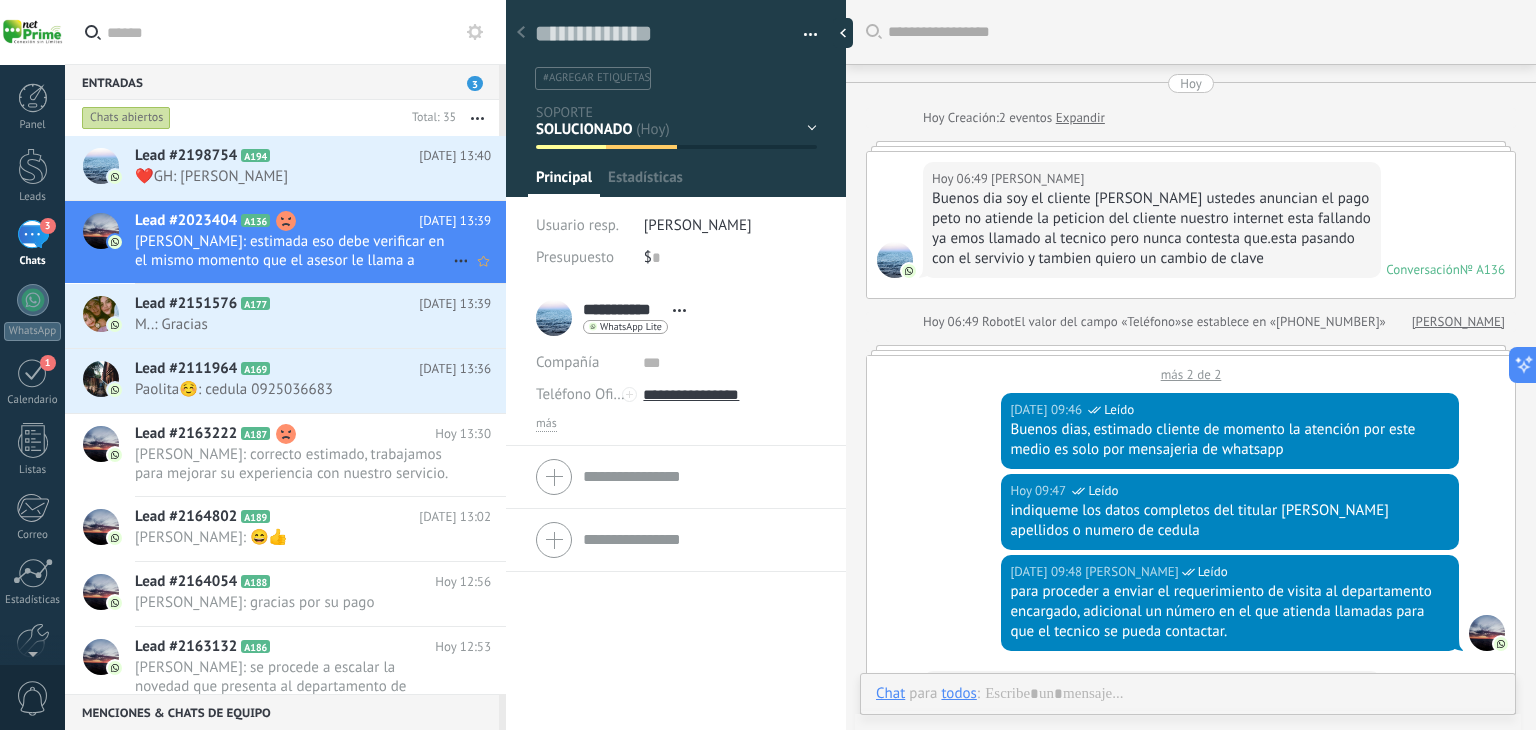 scroll, scrollTop: 29, scrollLeft: 0, axis: vertical 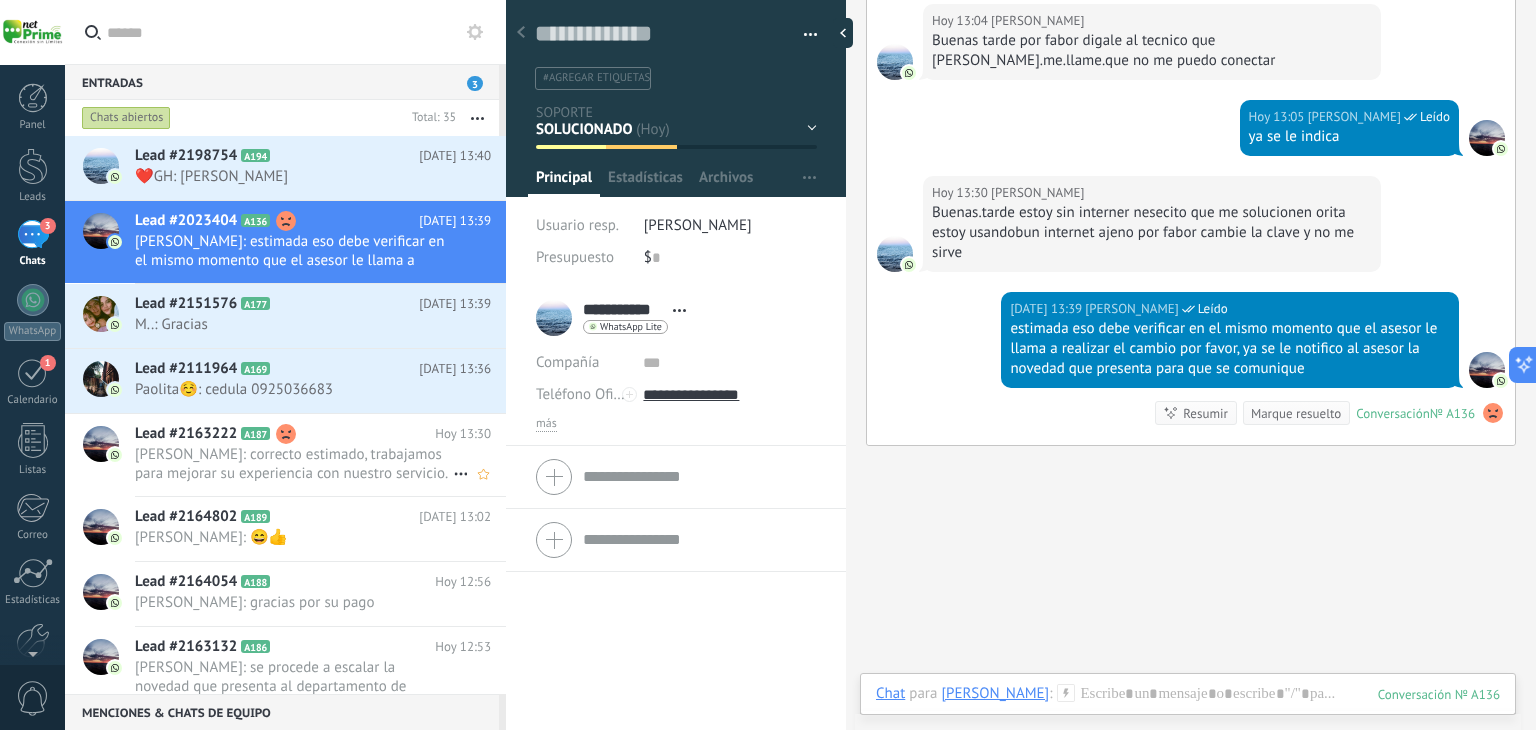 click on "Lead #2163222
A187" at bounding box center [285, 434] 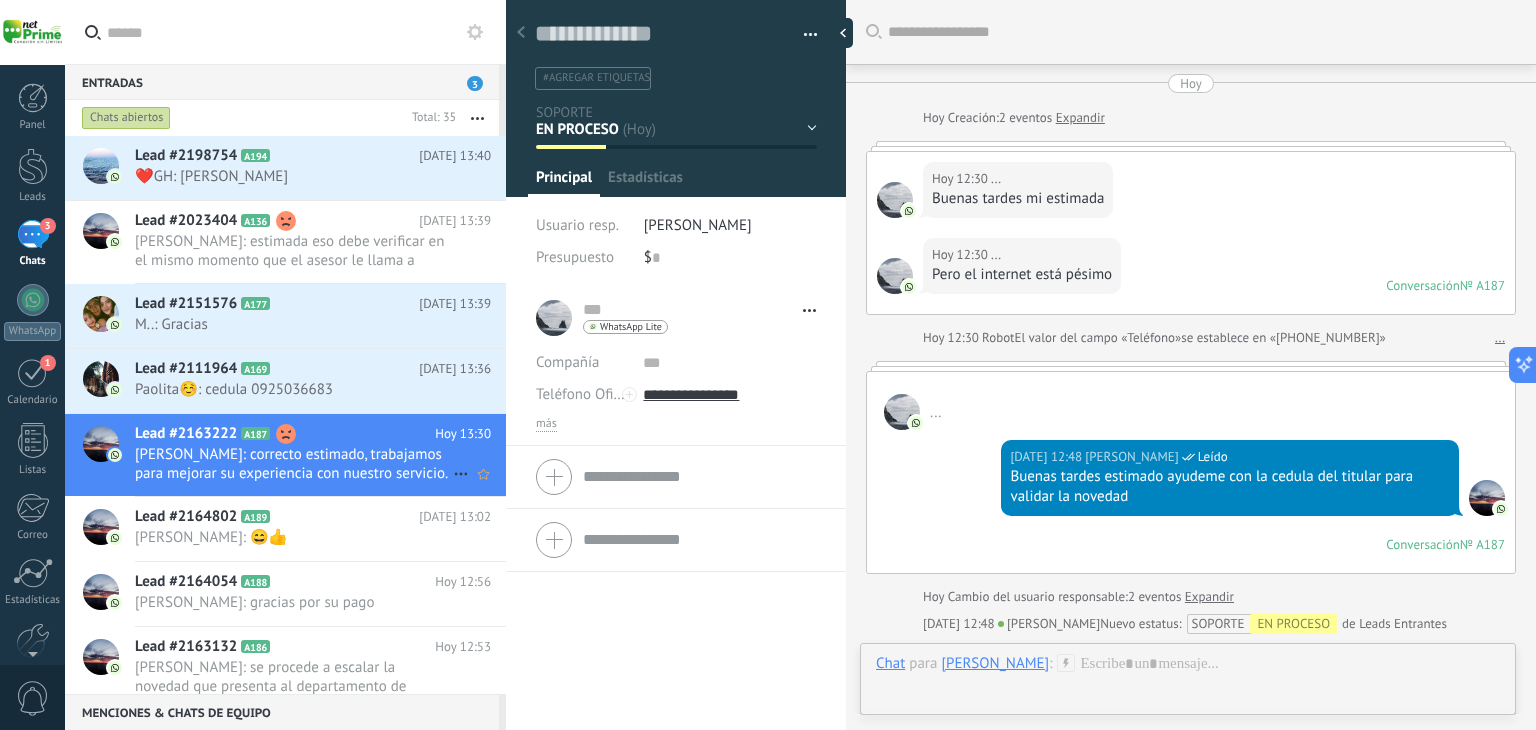 scroll, scrollTop: 29, scrollLeft: 0, axis: vertical 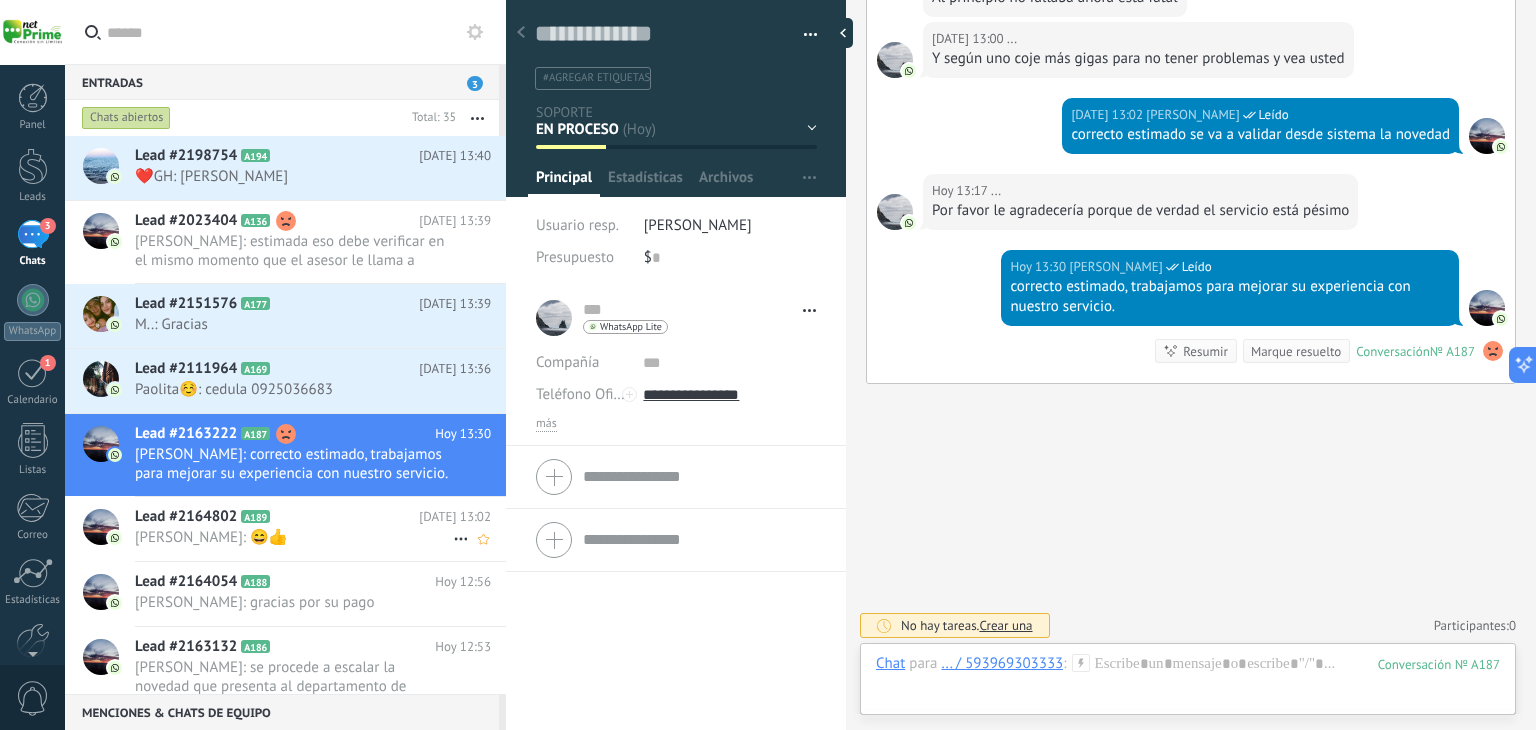 click on "Lead #2164802
A189" at bounding box center (277, 517) 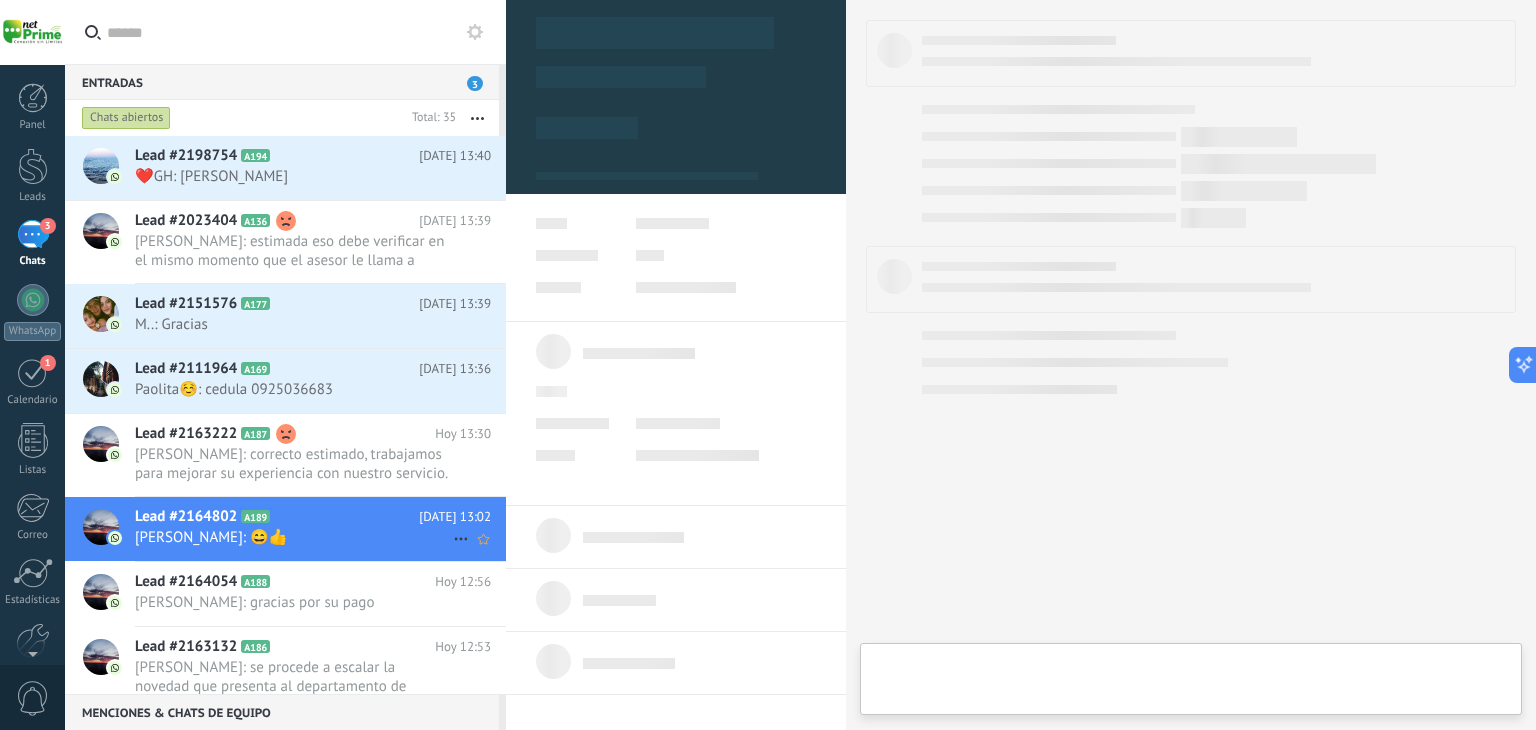 type on "**********" 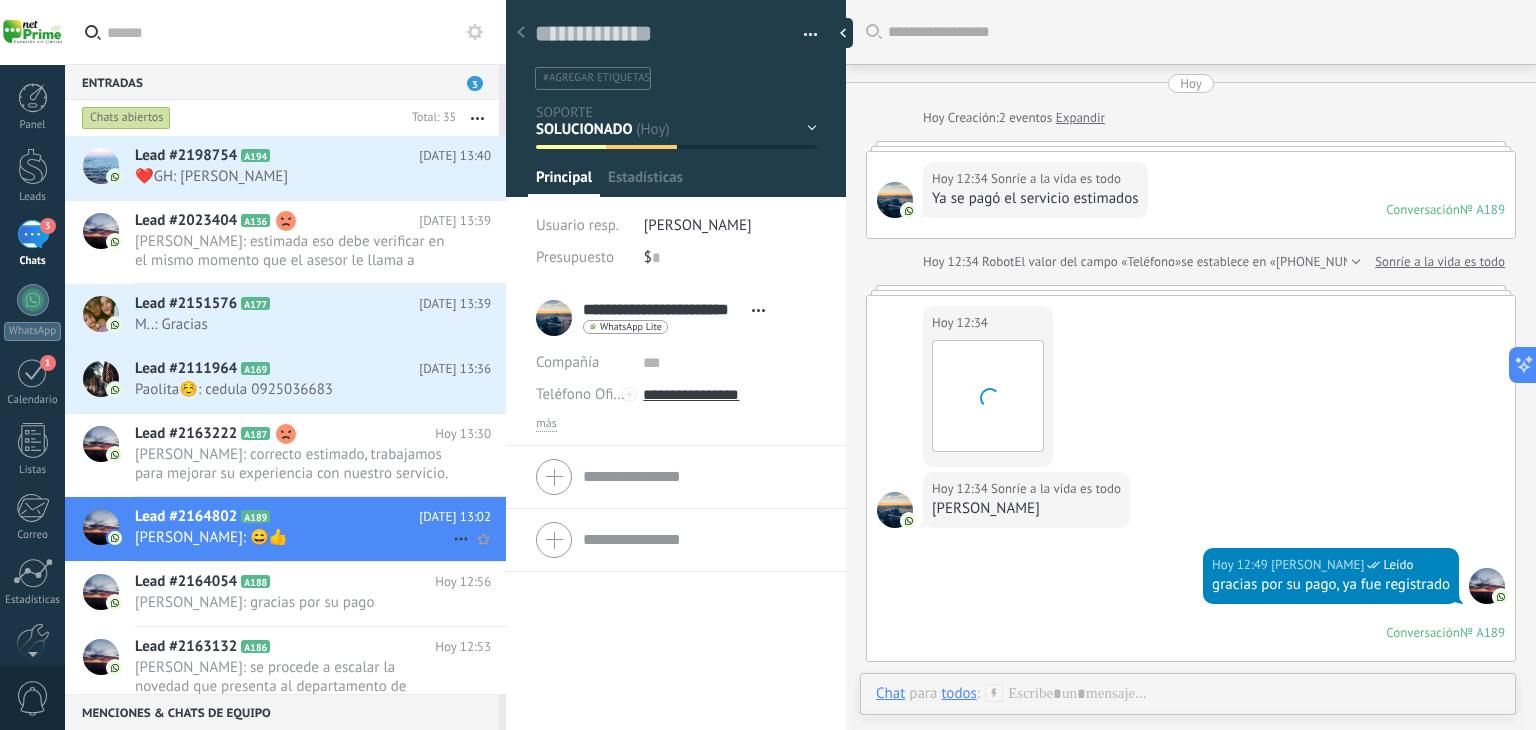scroll, scrollTop: 29, scrollLeft: 0, axis: vertical 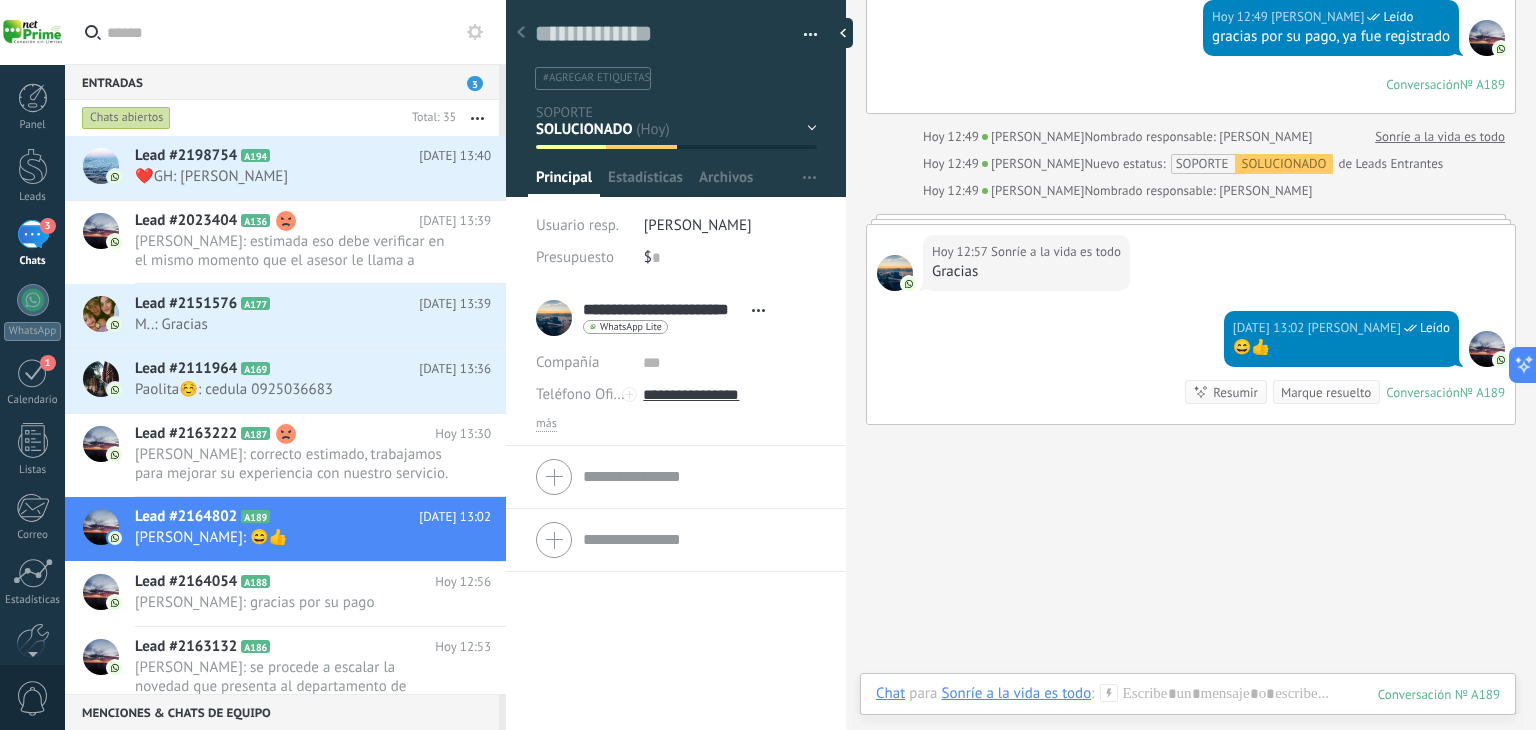 click at bounding box center (296, 32) 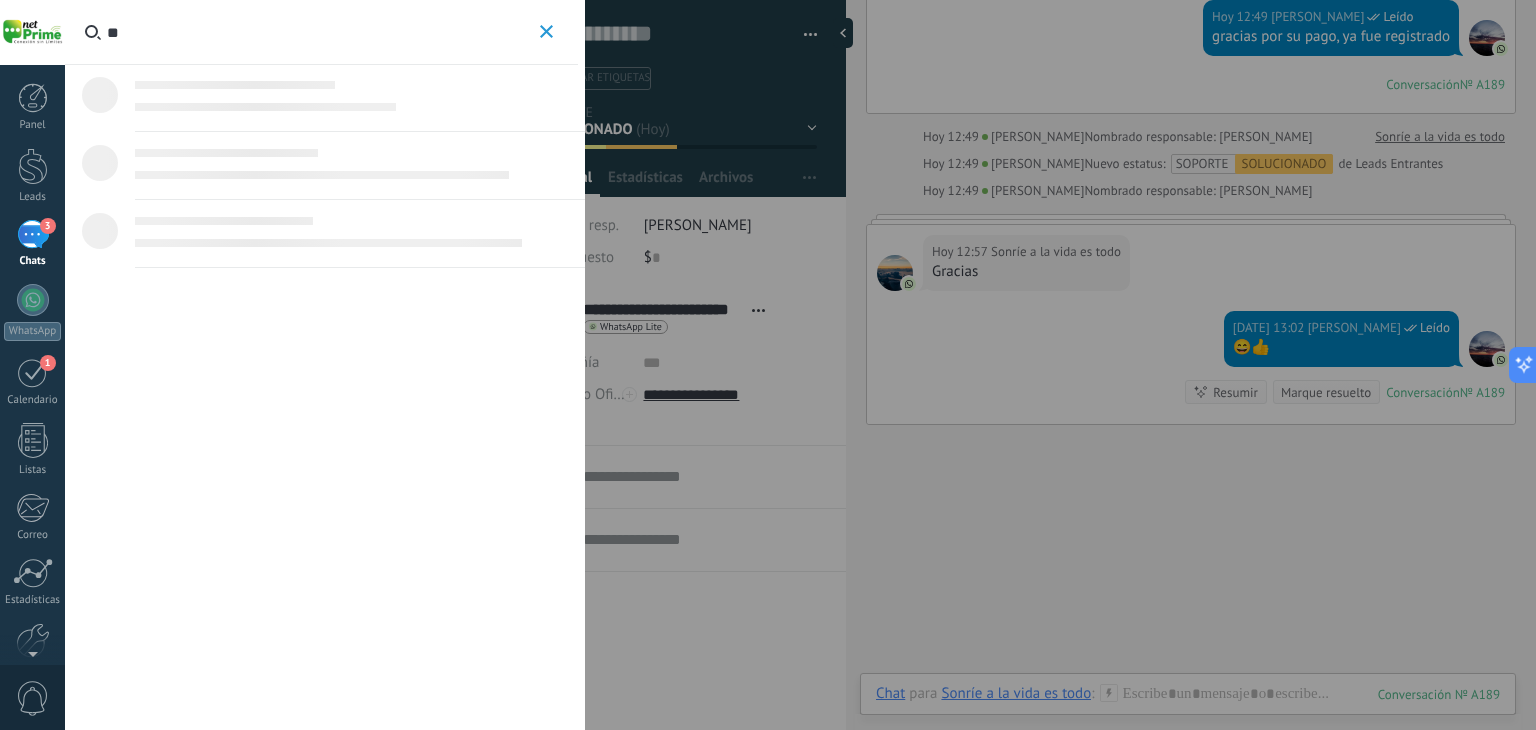 type on "*" 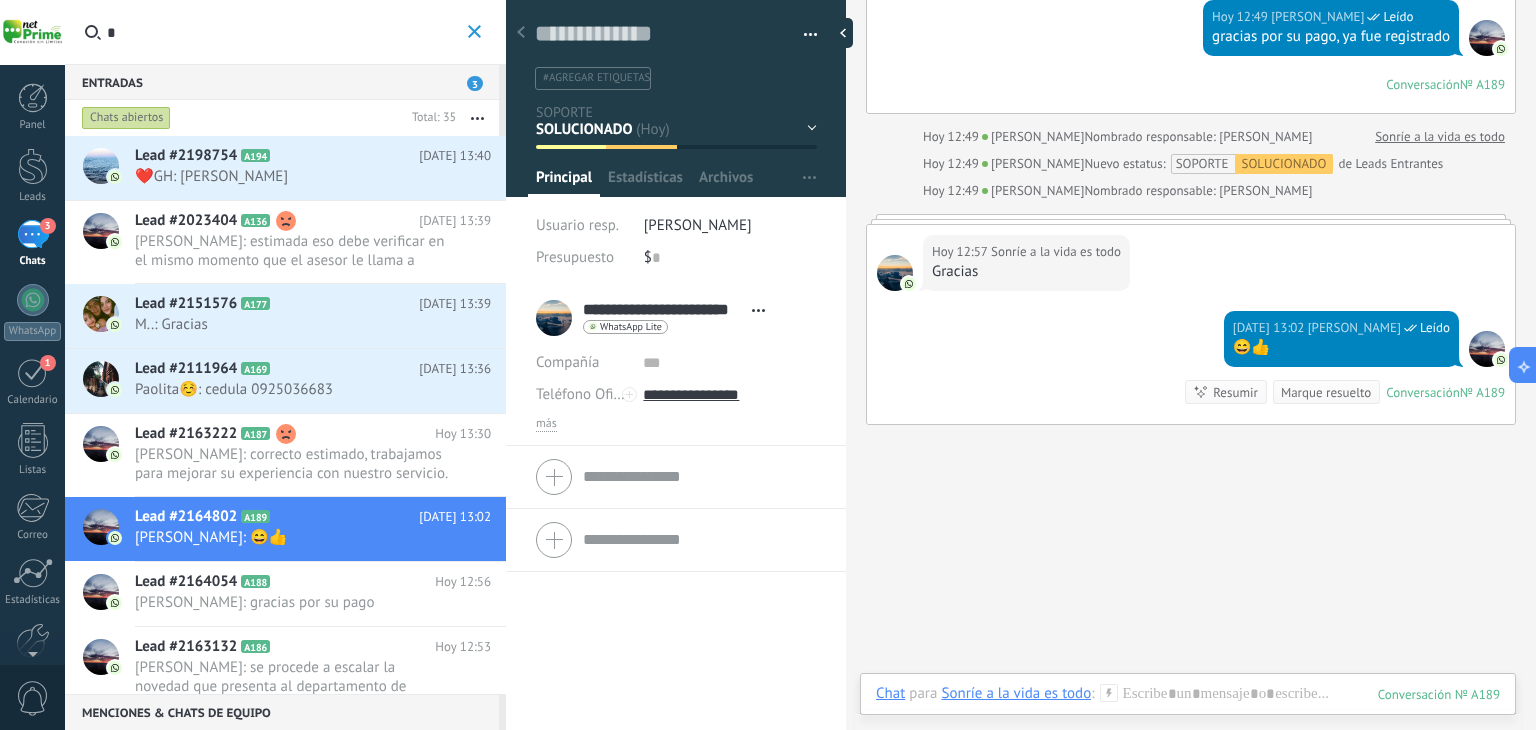 type 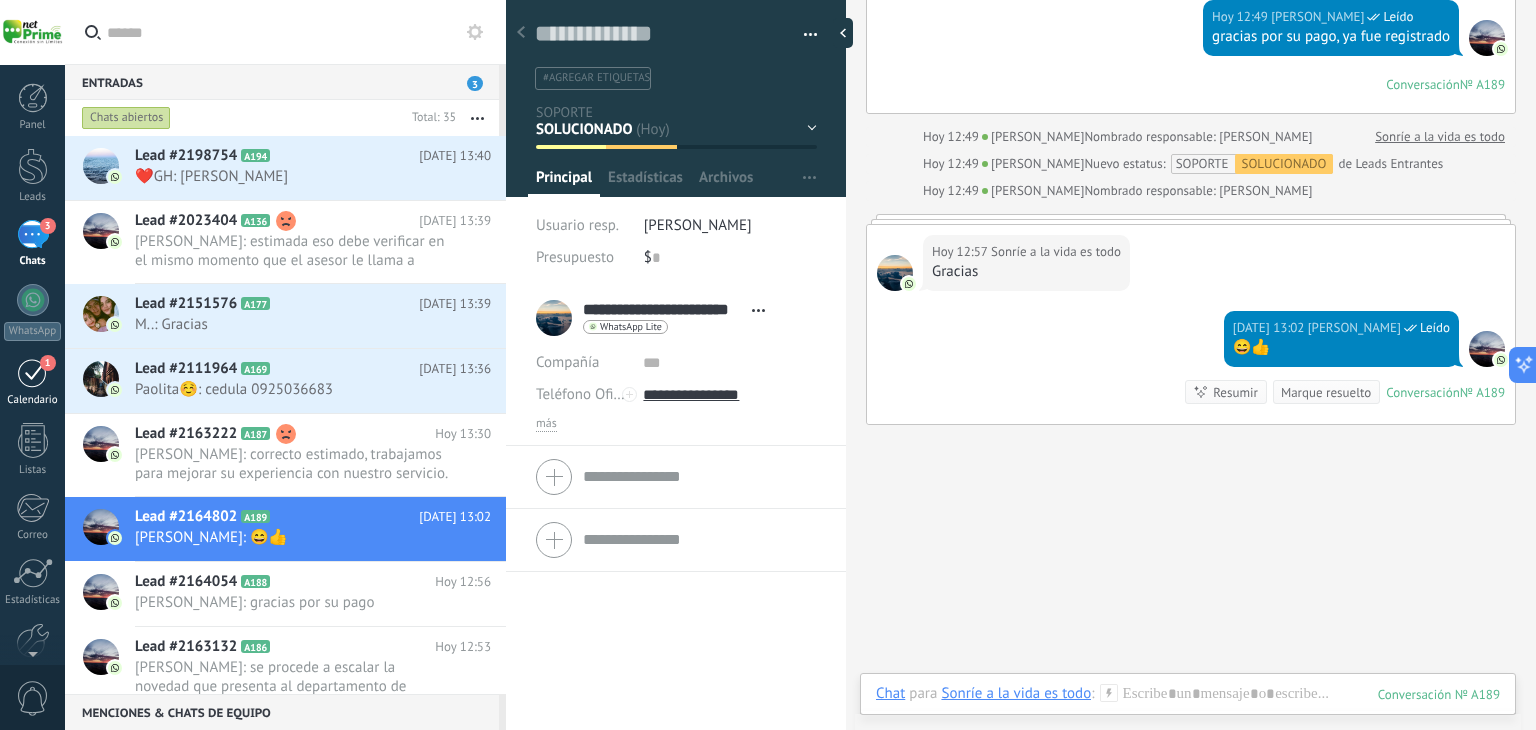 click on "1" at bounding box center (33, 372) 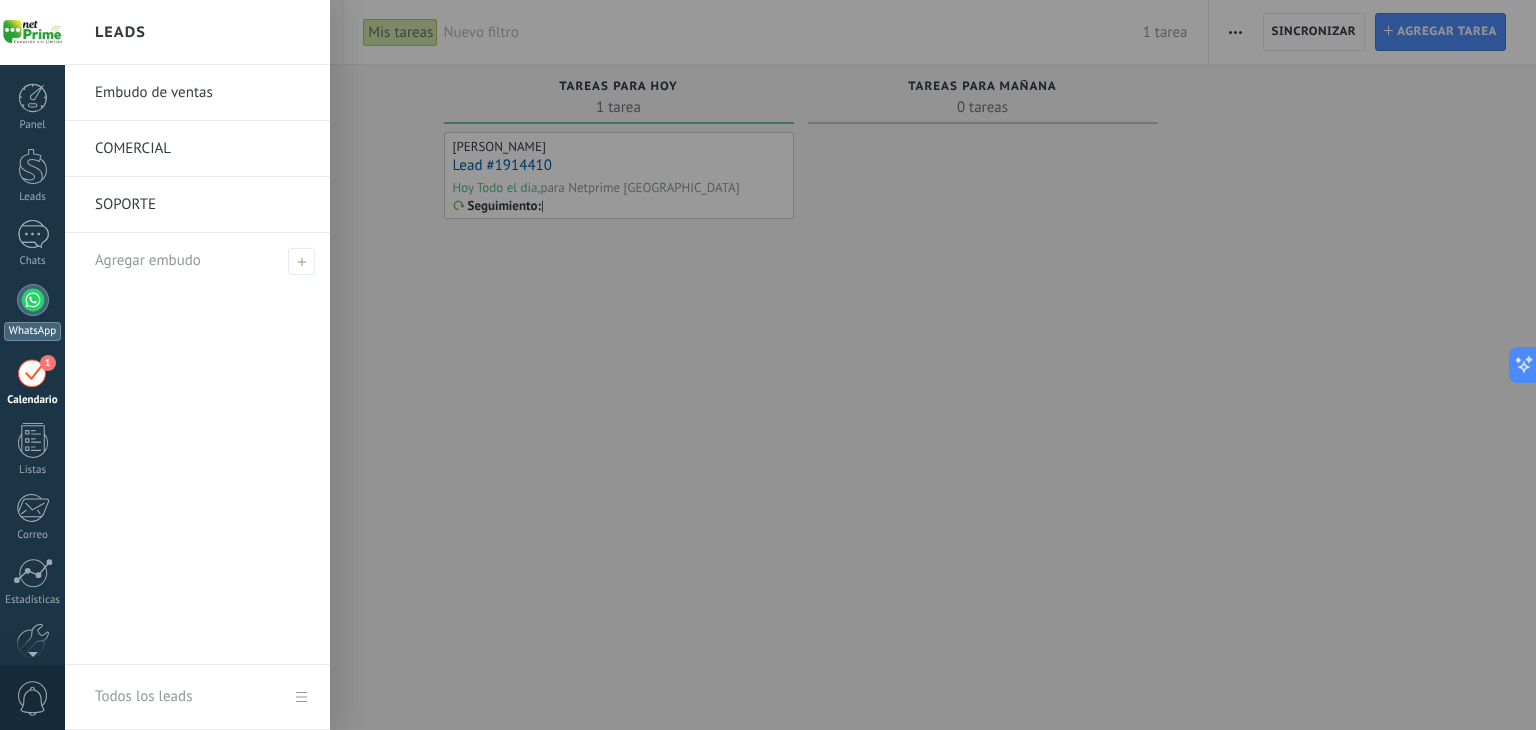click at bounding box center [33, 300] 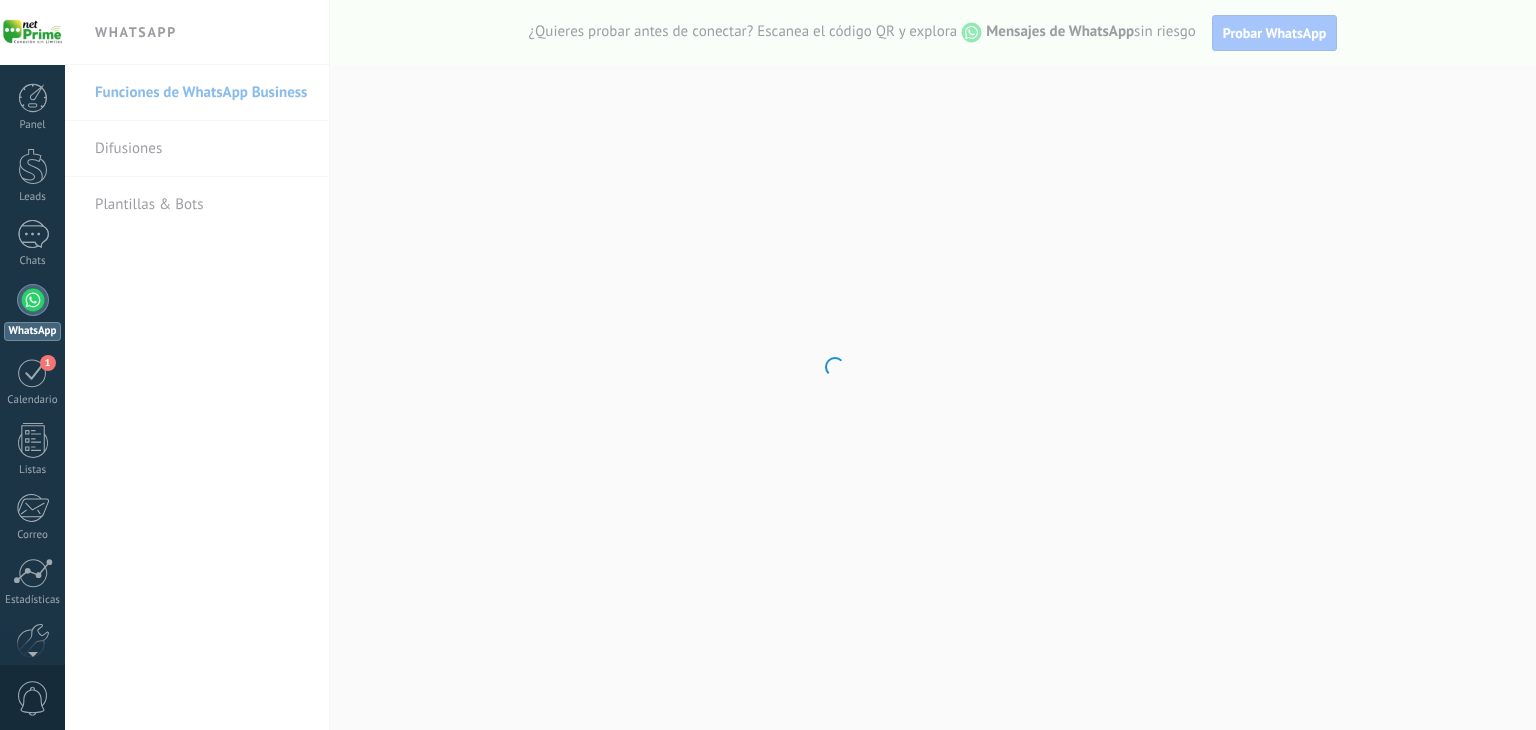 scroll, scrollTop: 0, scrollLeft: 0, axis: both 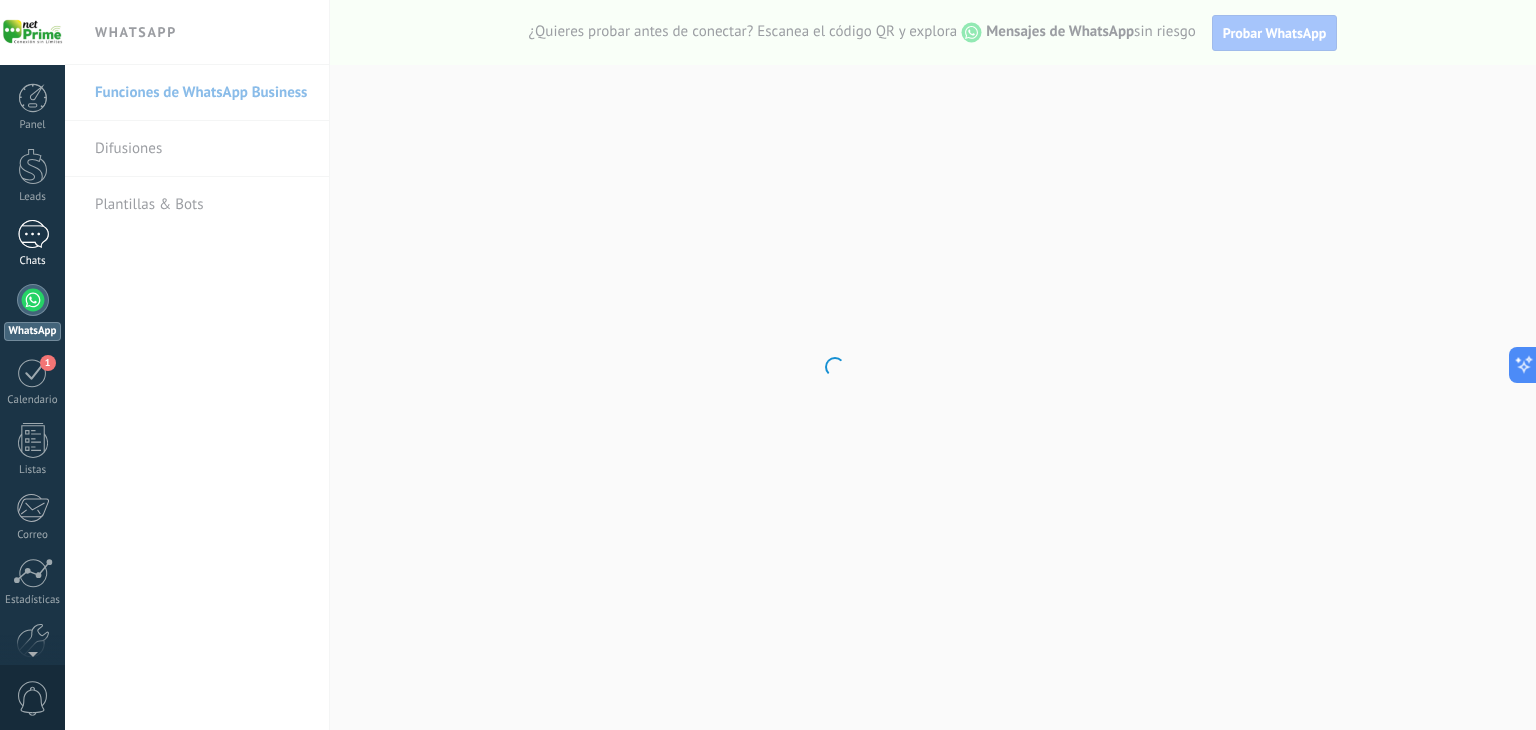 click at bounding box center [33, 234] 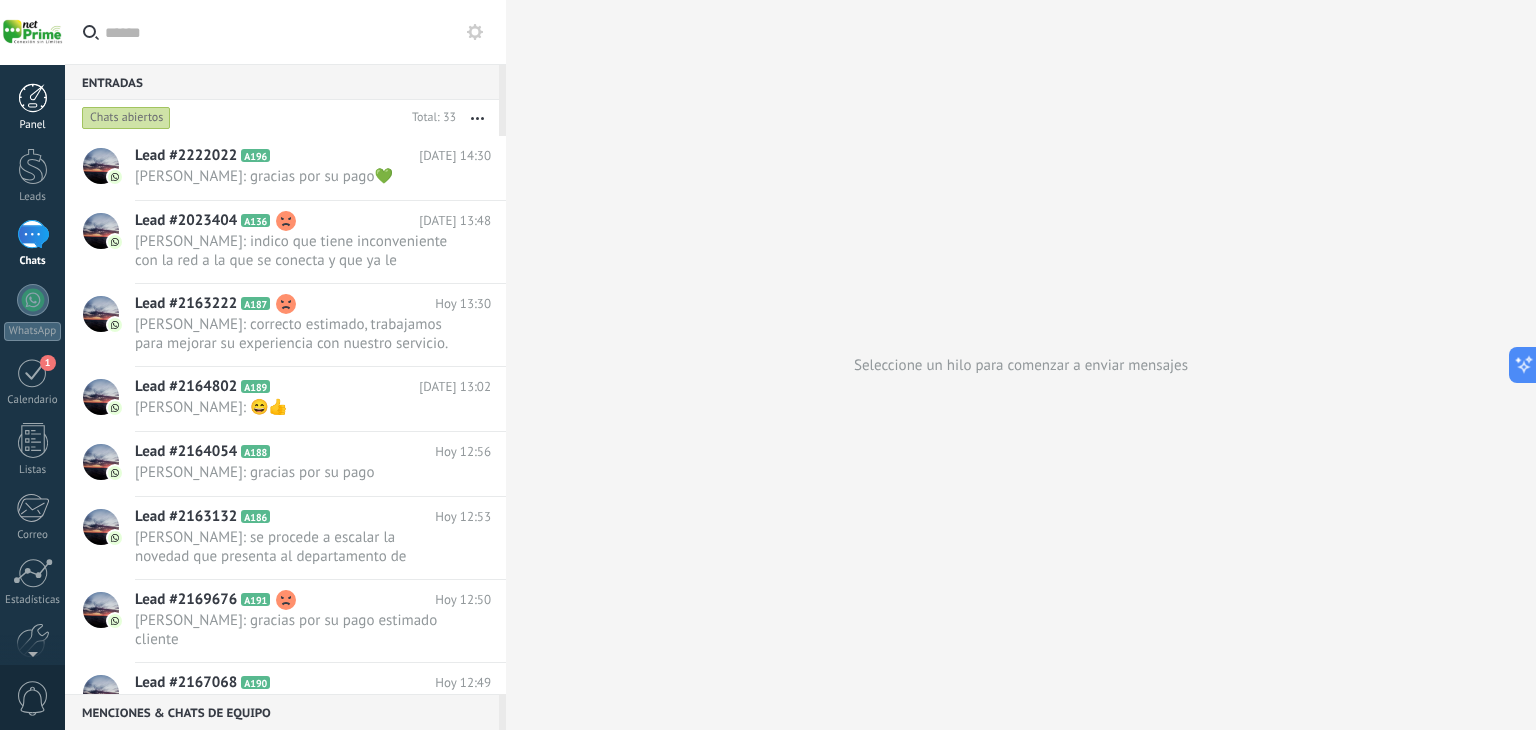 click at bounding box center (33, 98) 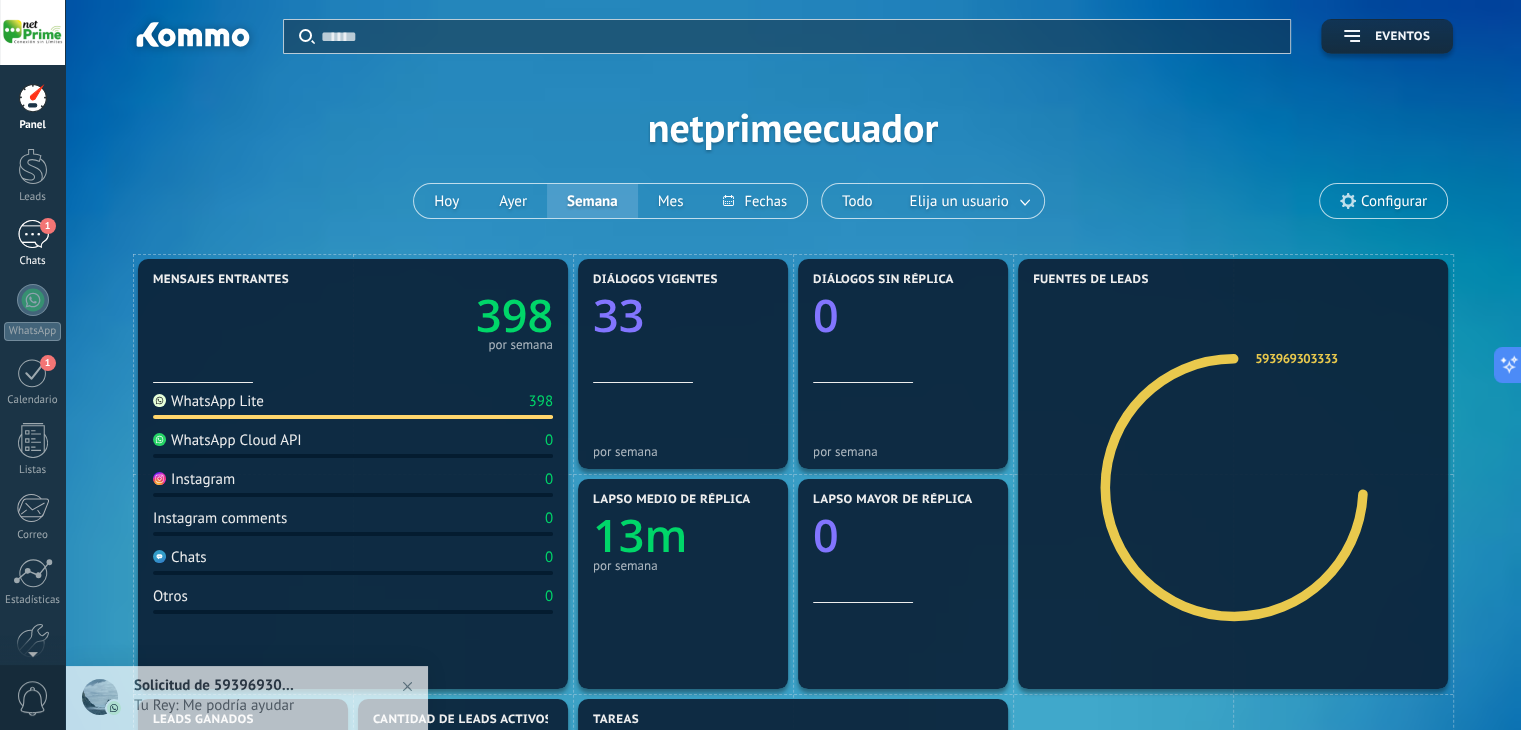 click on "1" at bounding box center [48, 226] 